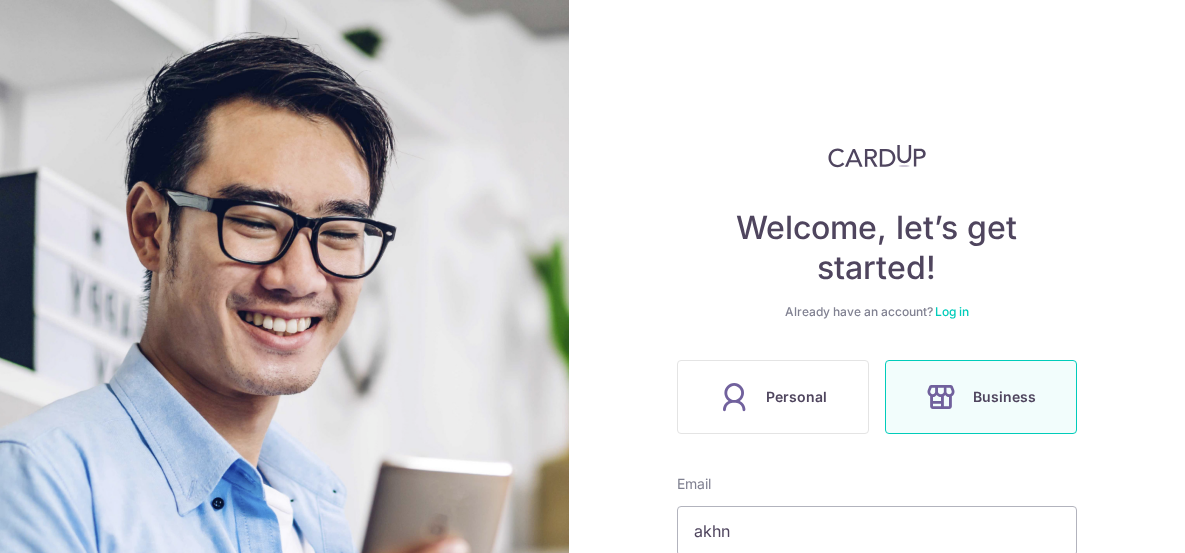 scroll, scrollTop: 0, scrollLeft: 0, axis: both 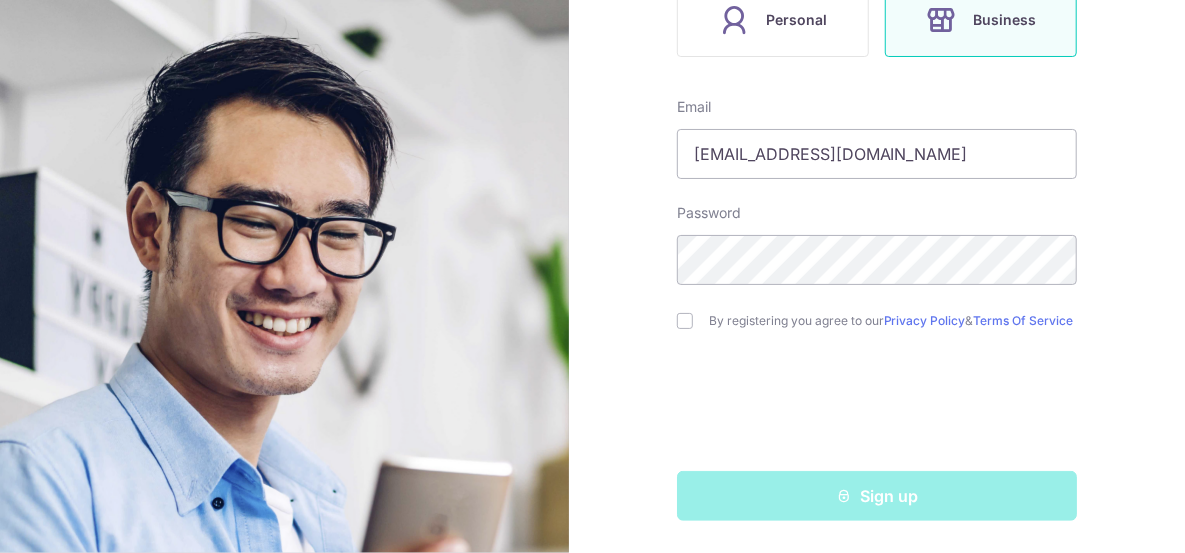 type on "[EMAIL_ADDRESS][DOMAIN_NAME]" 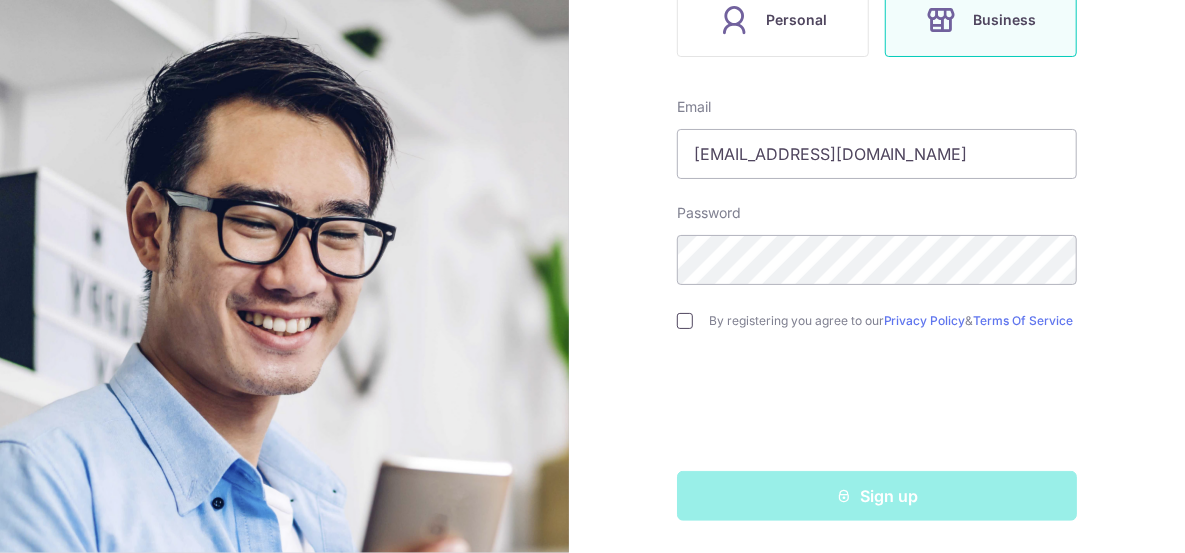 click at bounding box center (685, 321) 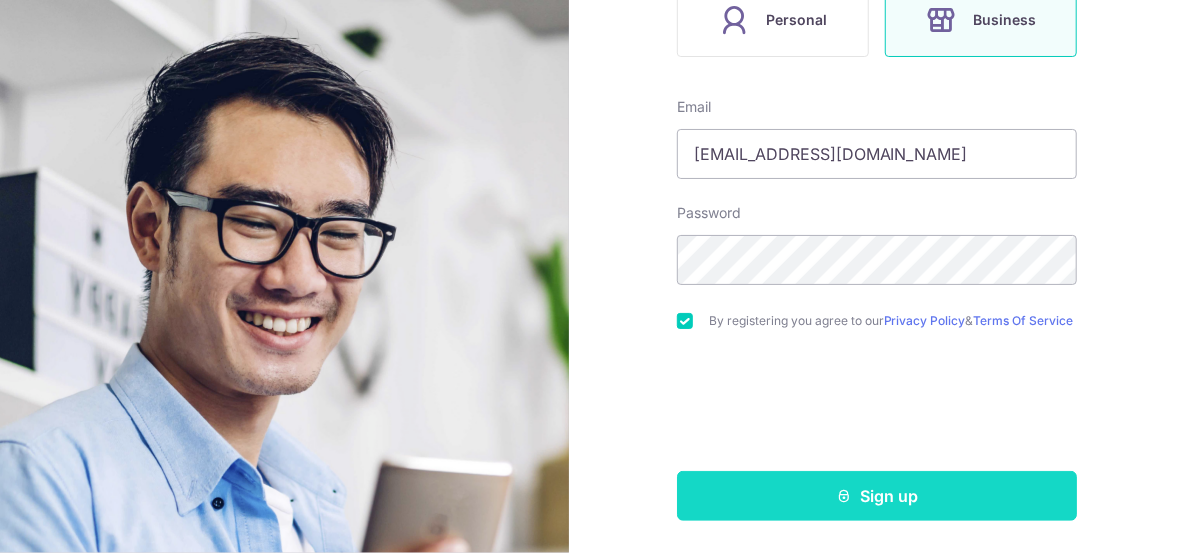 click on "Sign up" at bounding box center [877, 496] 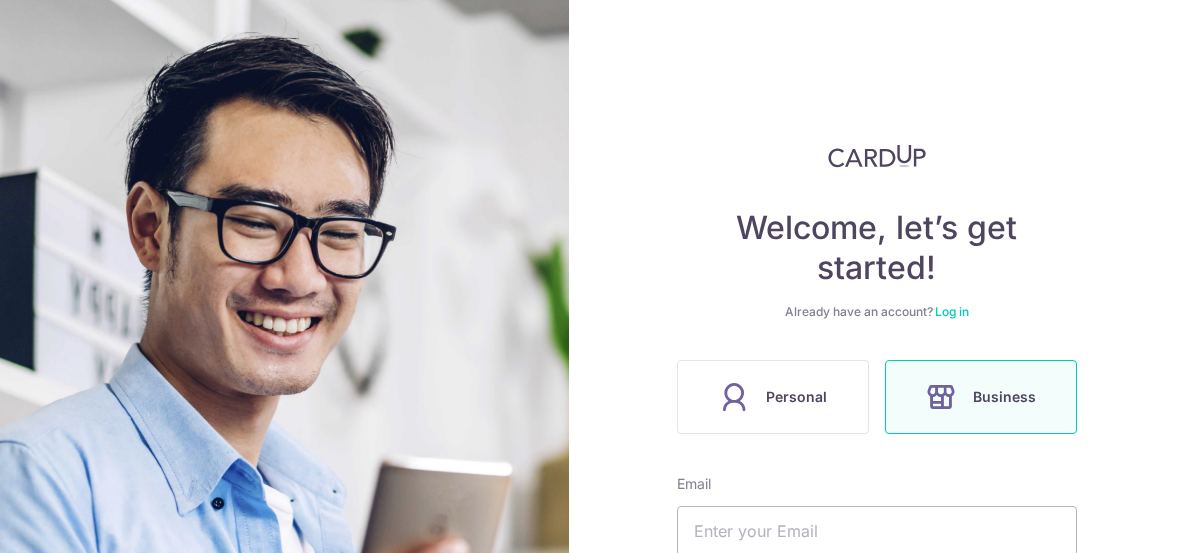 scroll, scrollTop: 0, scrollLeft: 0, axis: both 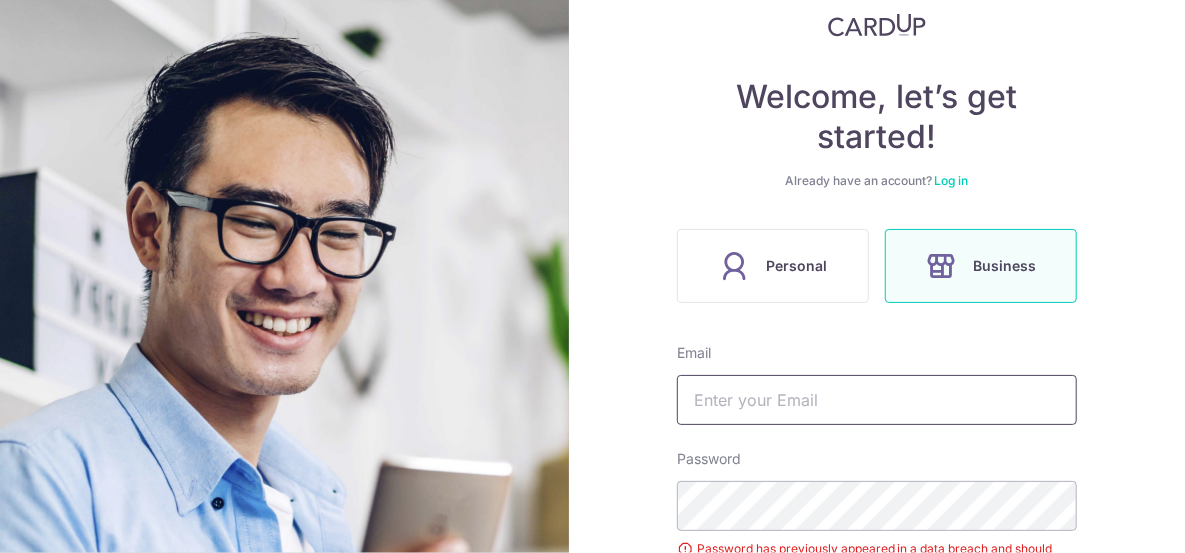 click at bounding box center (877, 400) 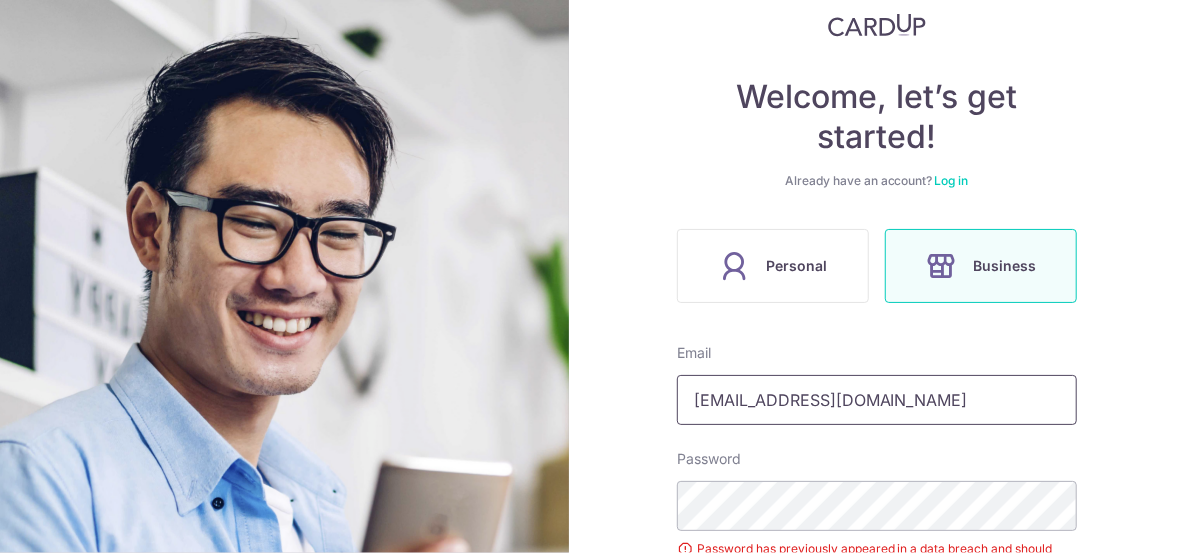 type on "[EMAIL_ADDRESS][DOMAIN_NAME]" 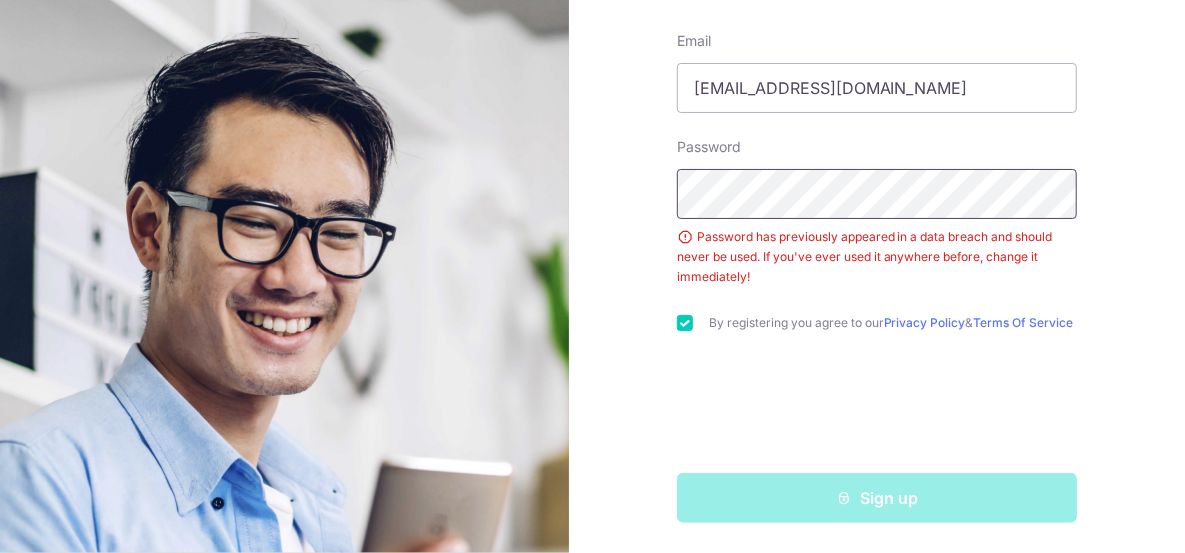 scroll, scrollTop: 449, scrollLeft: 0, axis: vertical 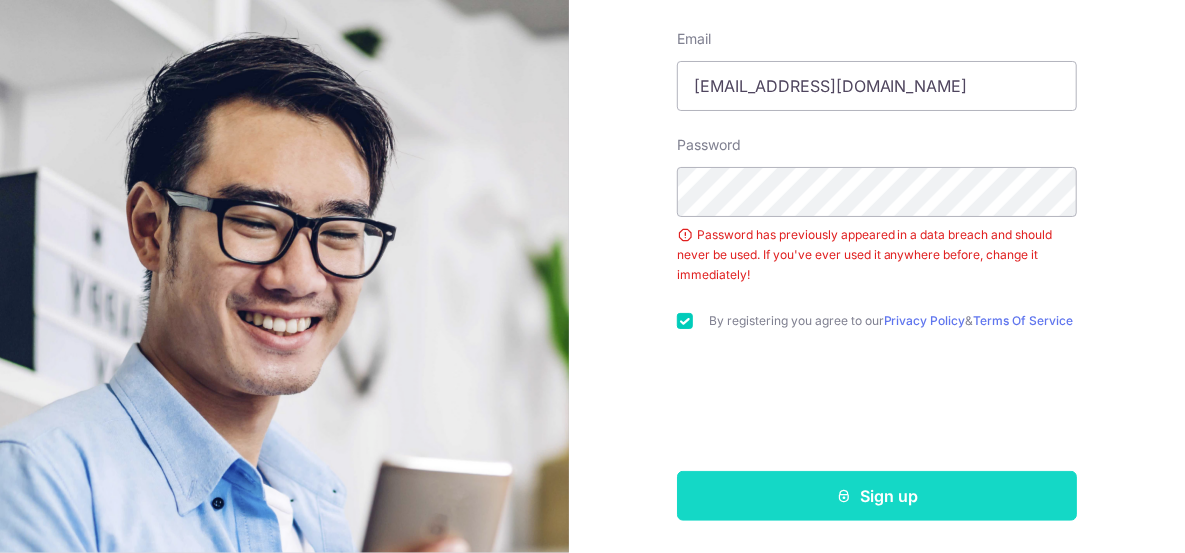 click at bounding box center [844, 496] 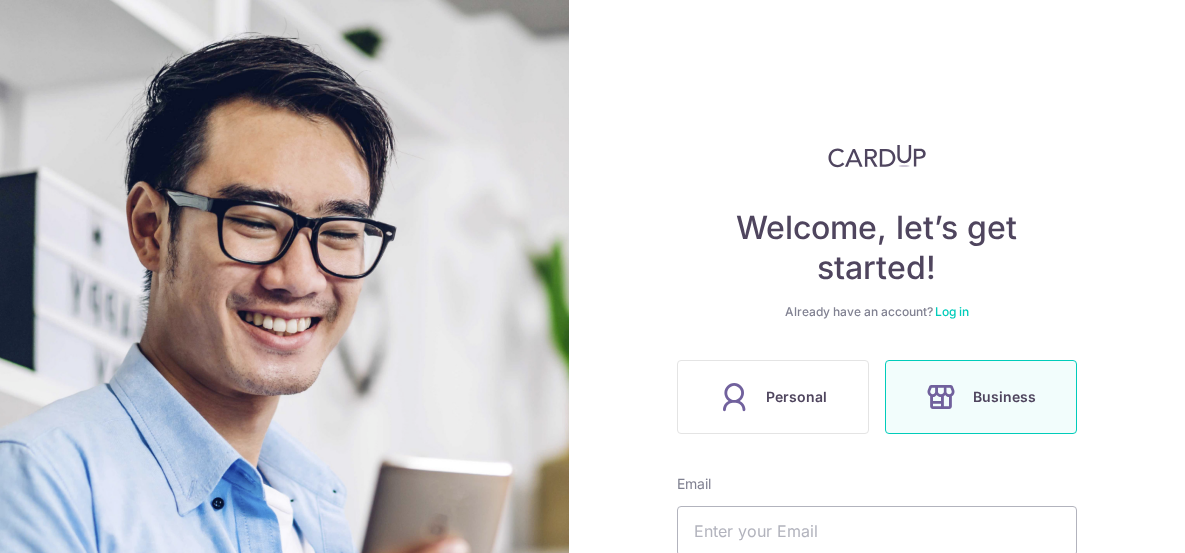 scroll, scrollTop: 0, scrollLeft: 0, axis: both 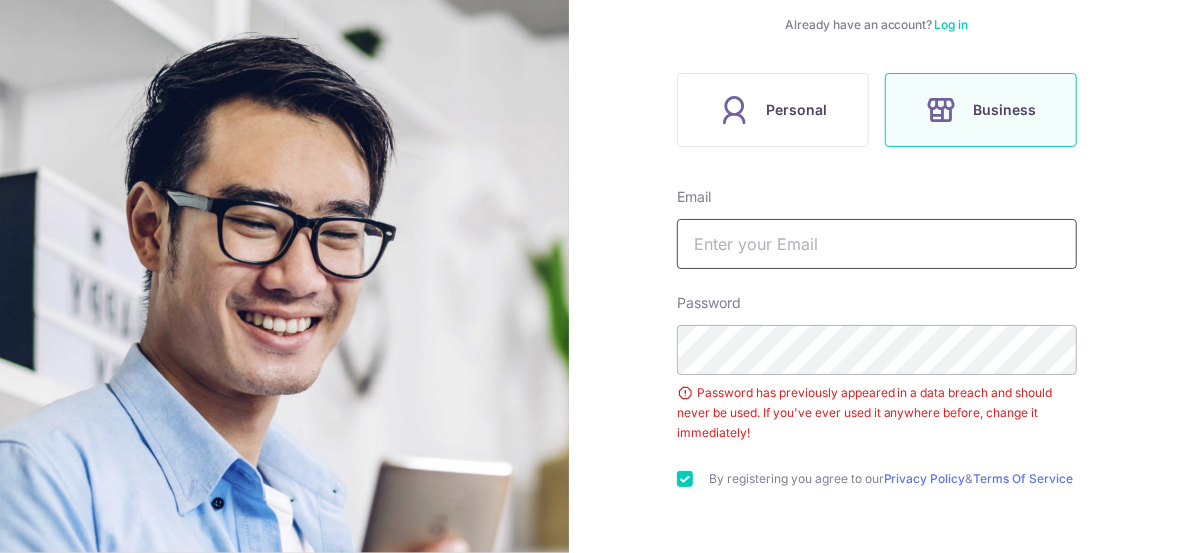 click at bounding box center [877, 244] 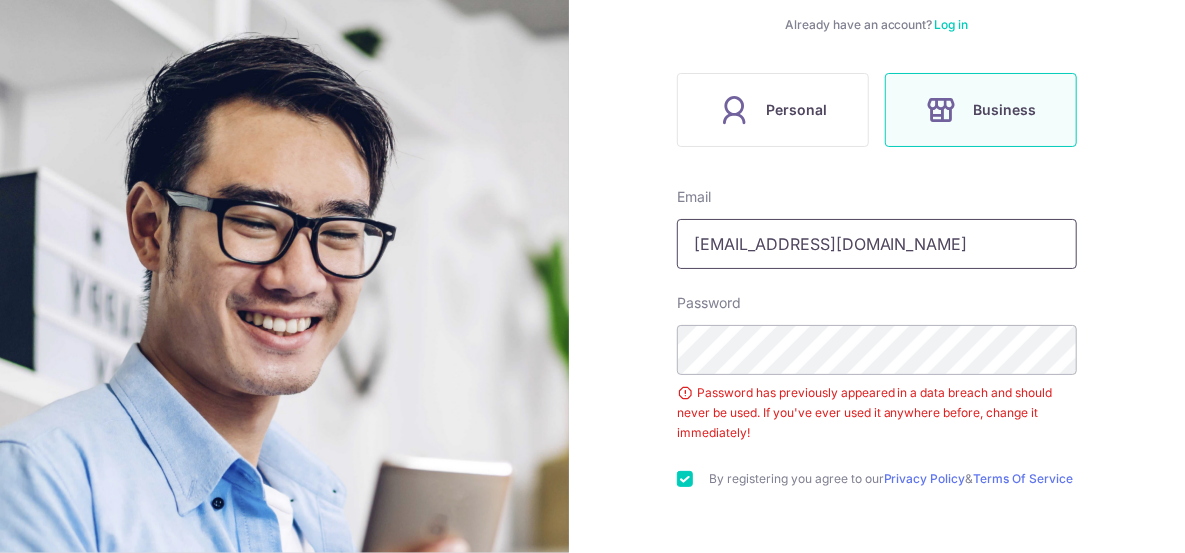 scroll, scrollTop: 206, scrollLeft: 0, axis: vertical 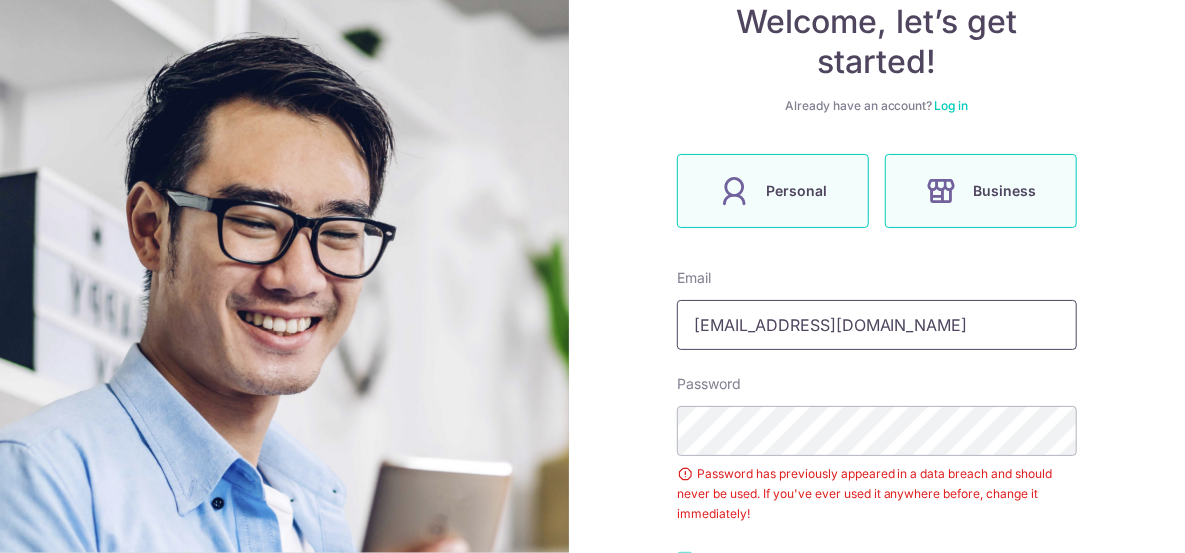 type on "kjav@yahoo.com" 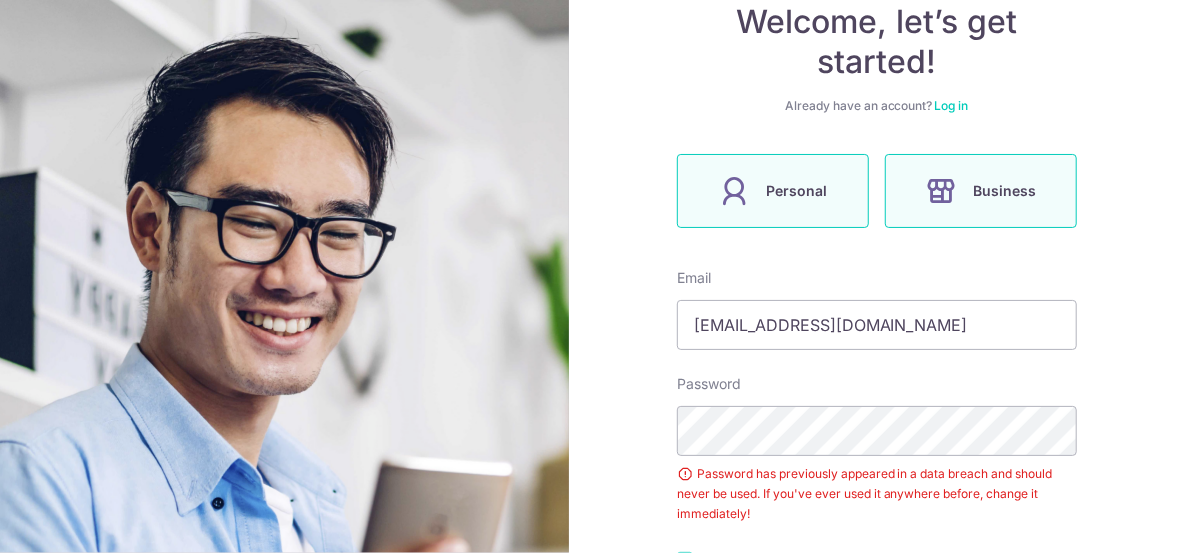 click on "Personal" at bounding box center (796, 191) 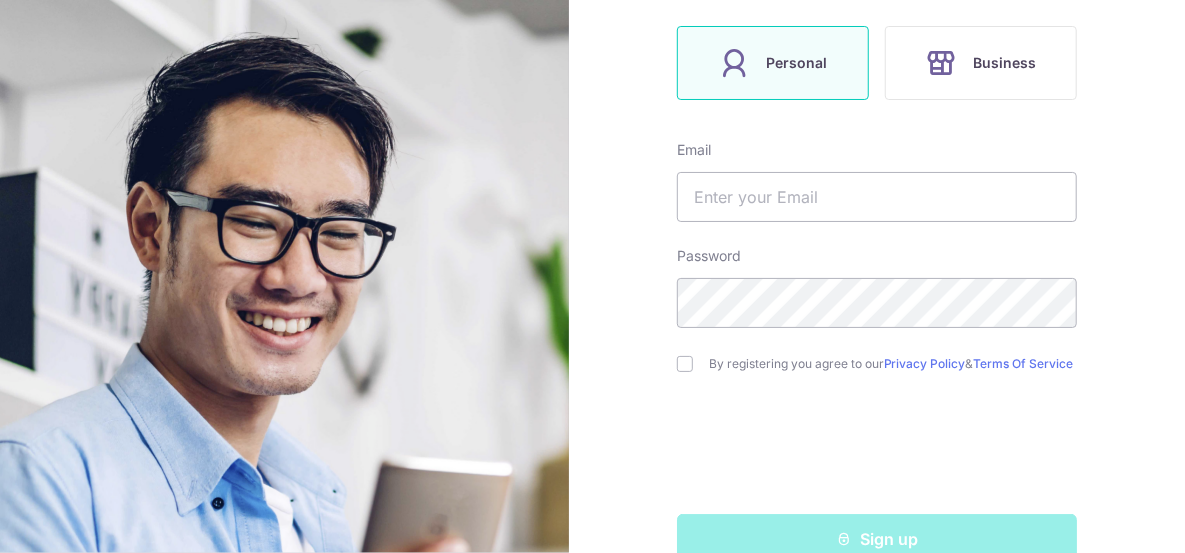 scroll, scrollTop: 347, scrollLeft: 0, axis: vertical 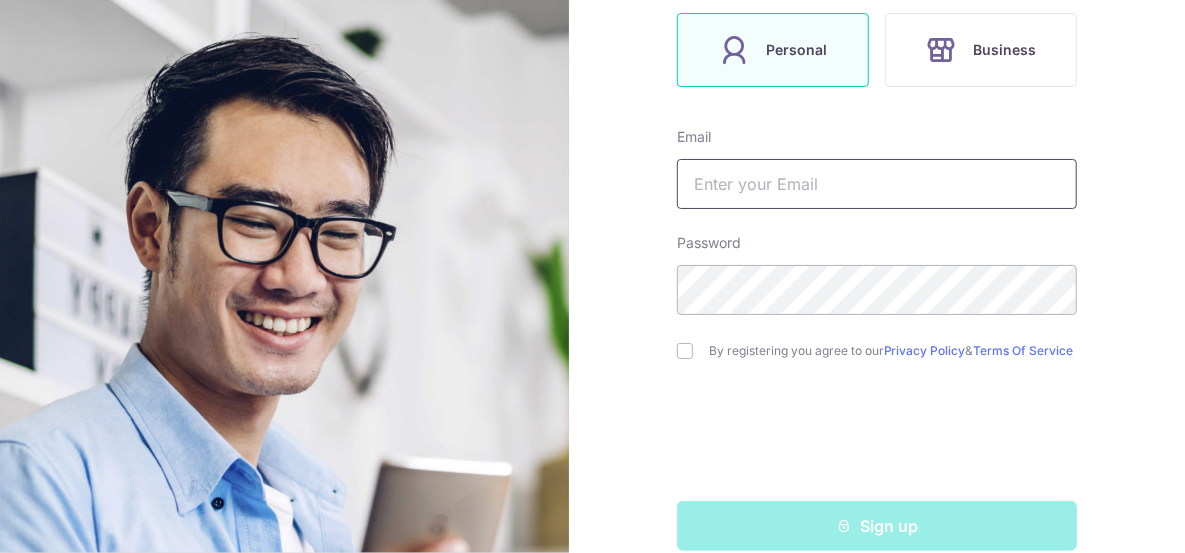 click at bounding box center [877, 184] 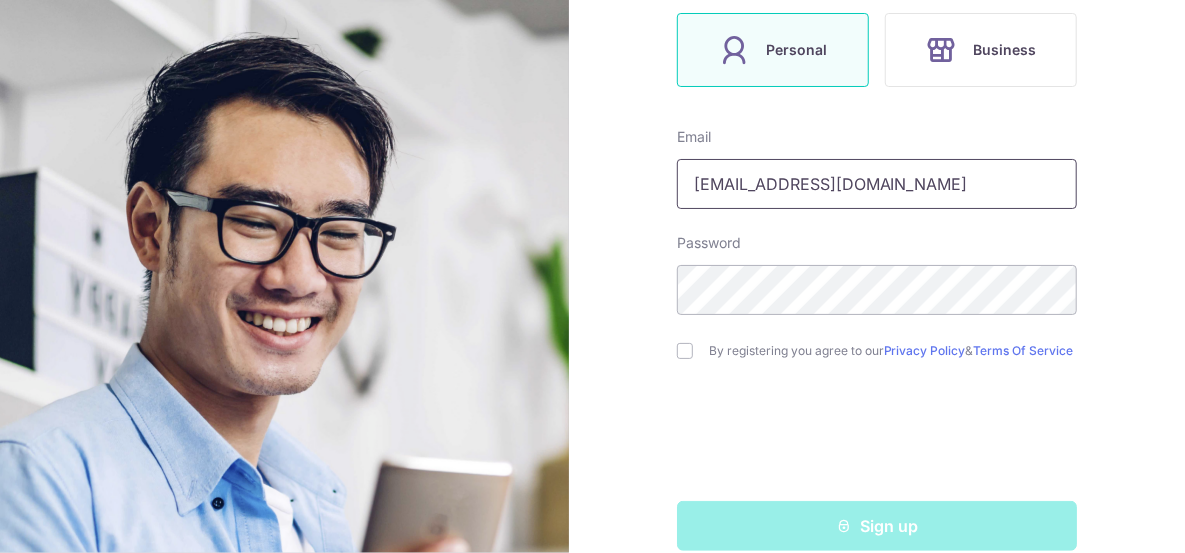 type on "[EMAIL_ADDRESS][DOMAIN_NAME]" 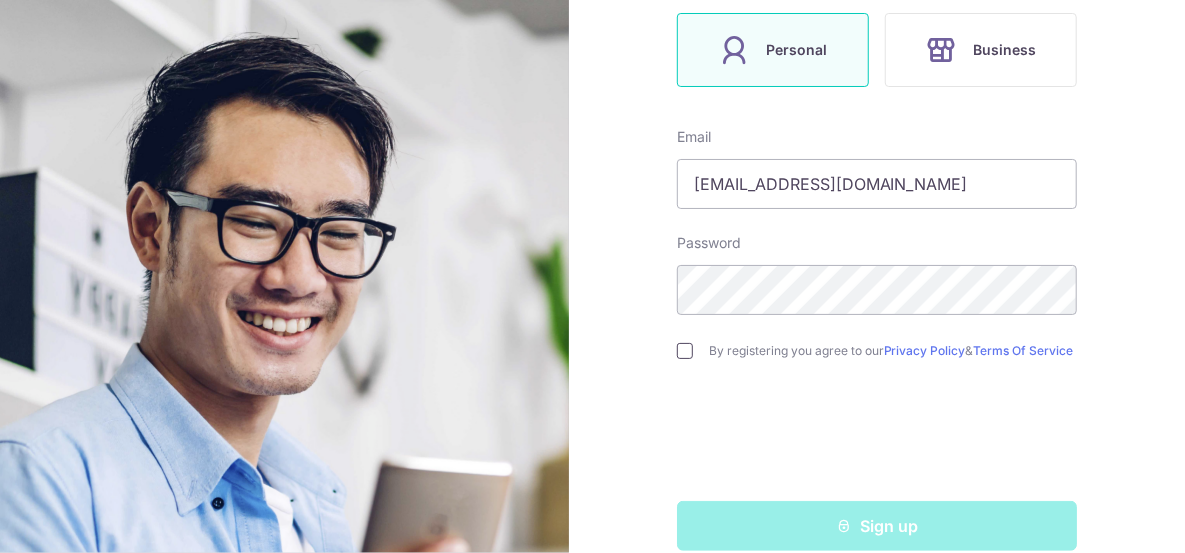click at bounding box center (685, 351) 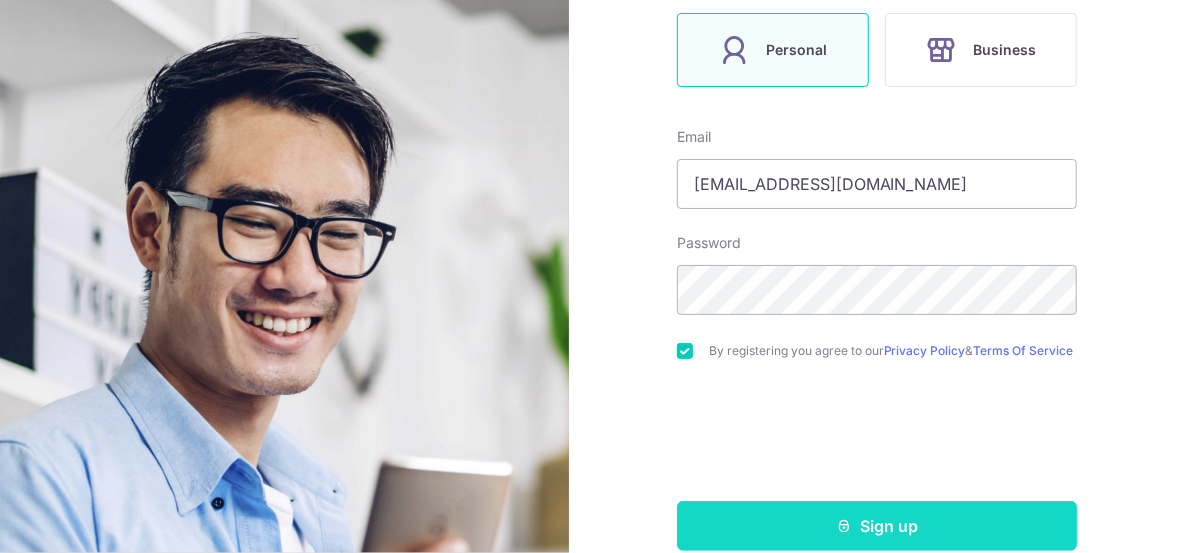 click on "Sign up" at bounding box center [877, 526] 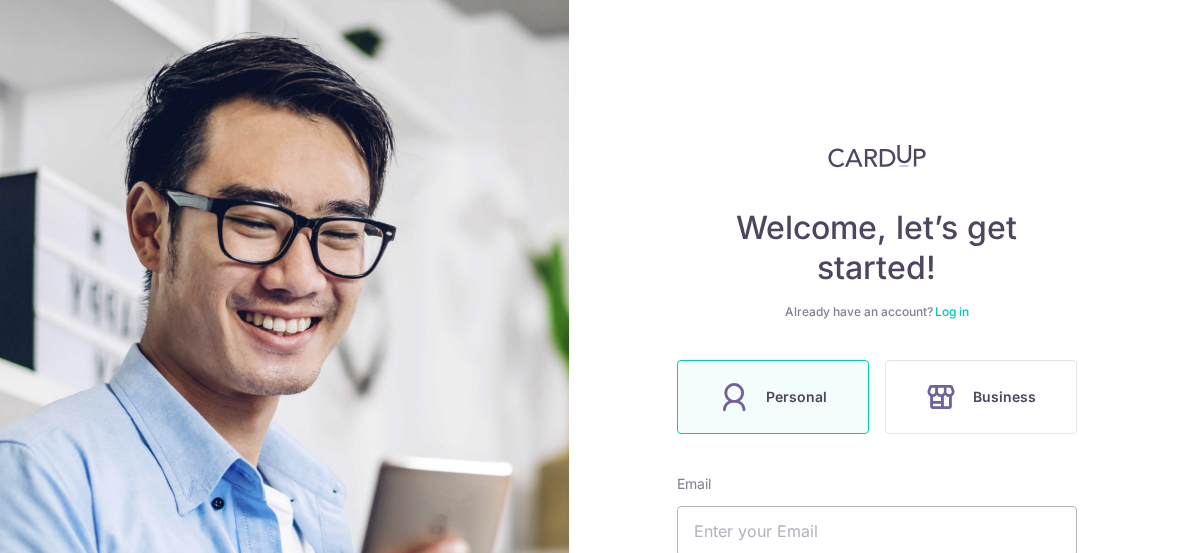 scroll, scrollTop: 0, scrollLeft: 0, axis: both 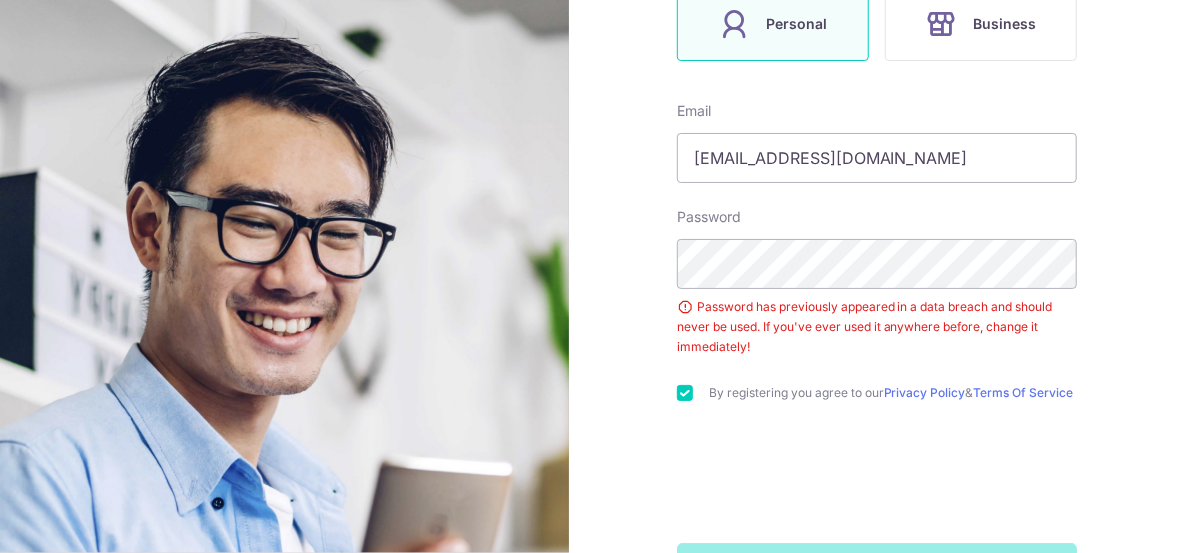 type on "[EMAIL_ADDRESS][DOMAIN_NAME]" 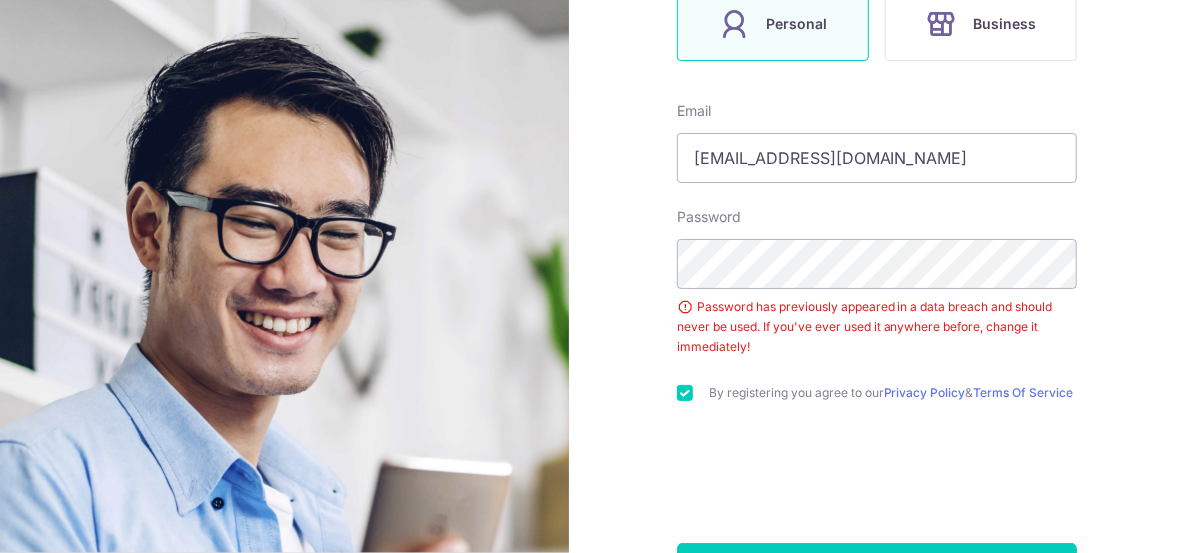 scroll, scrollTop: 451, scrollLeft: 0, axis: vertical 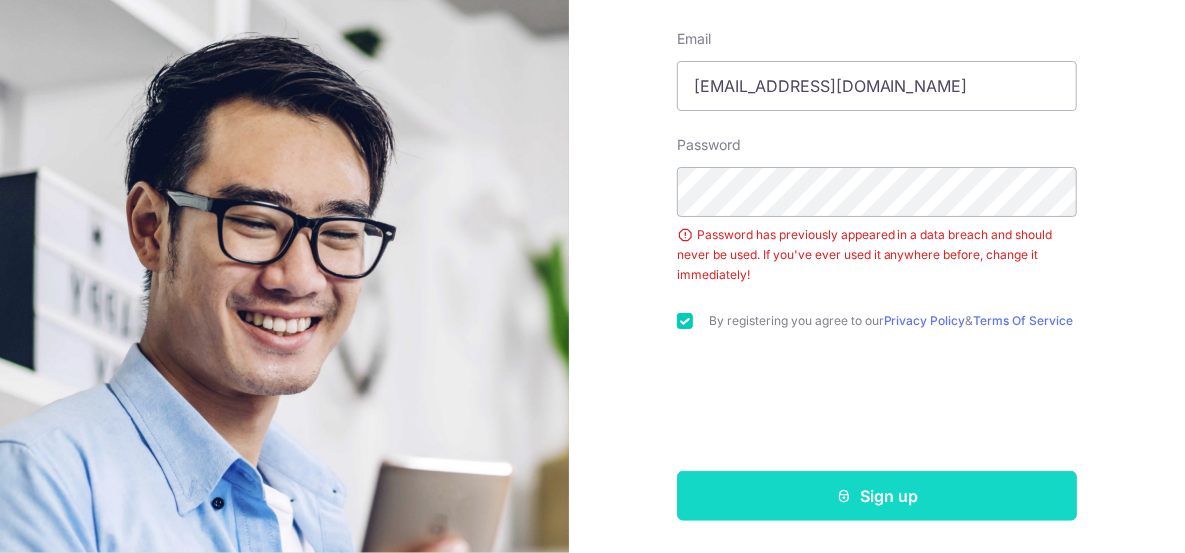 click on "Sign up" at bounding box center (877, 496) 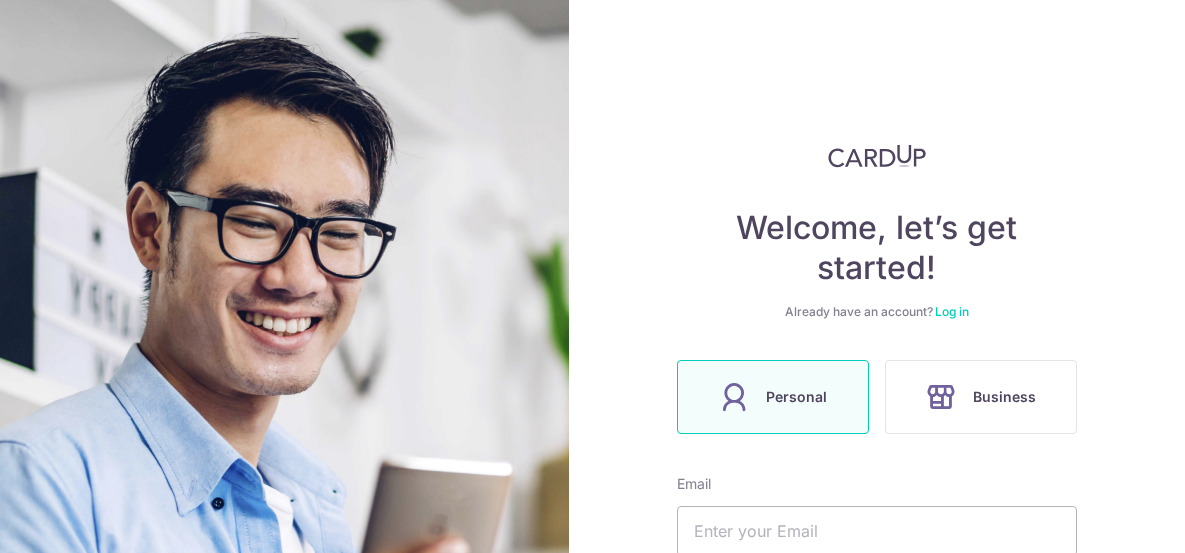 scroll, scrollTop: 0, scrollLeft: 0, axis: both 